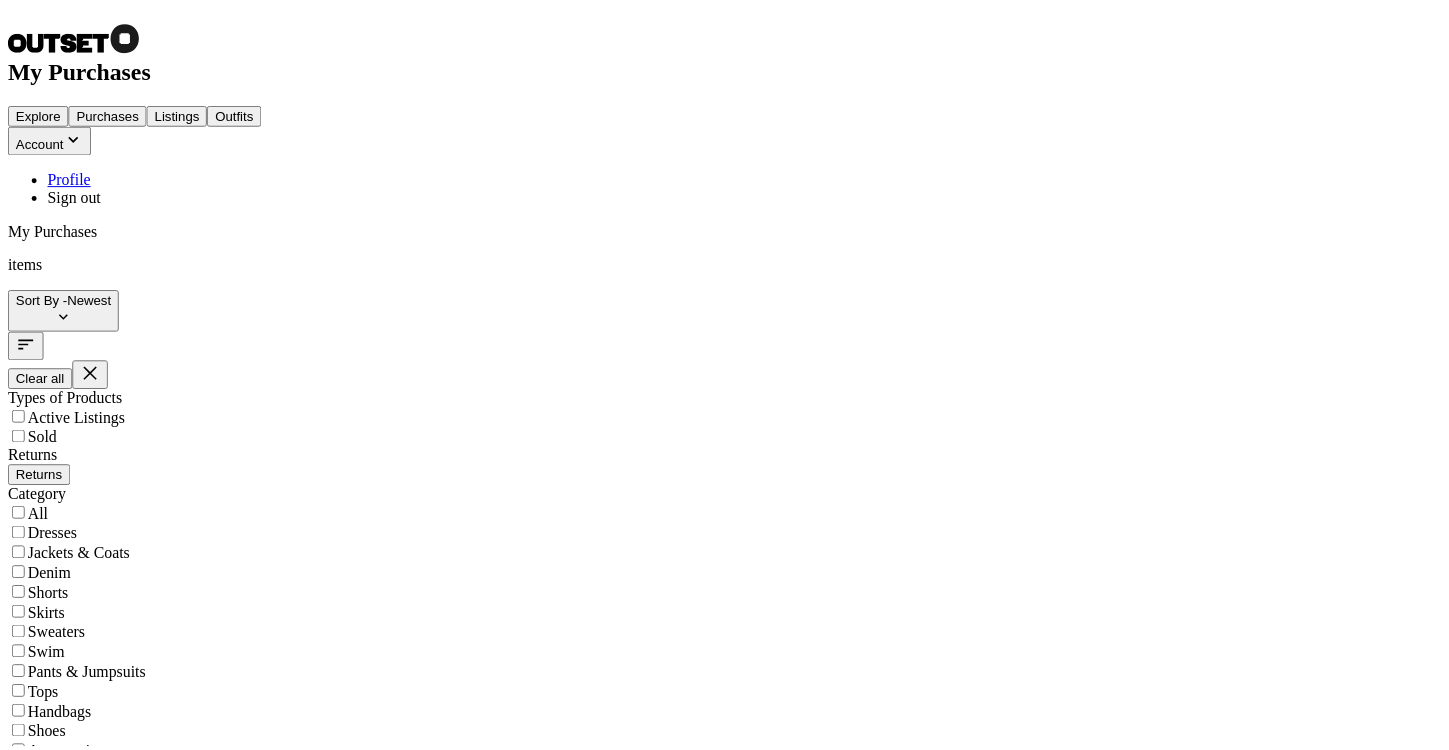 scroll, scrollTop: 0, scrollLeft: 0, axis: both 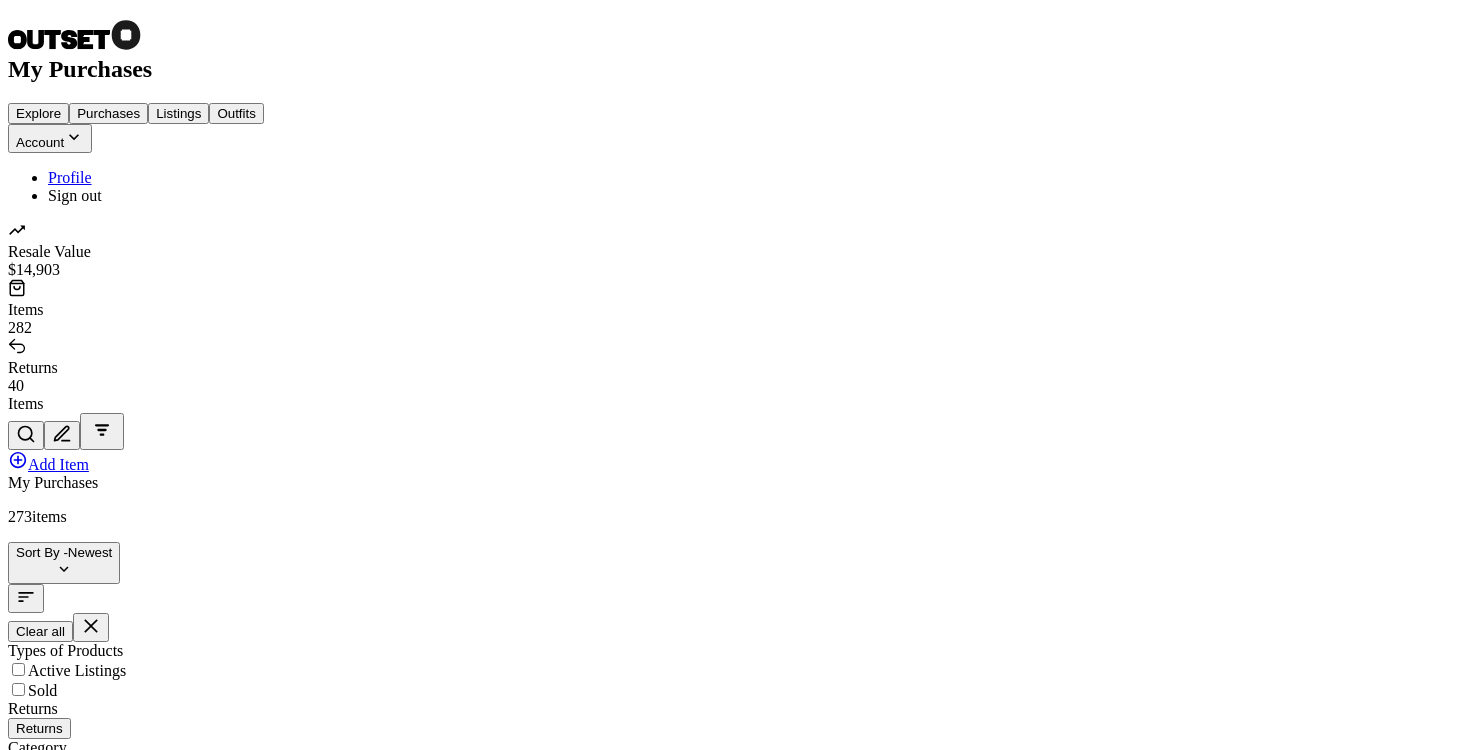 click at bounding box center (108, 2987) 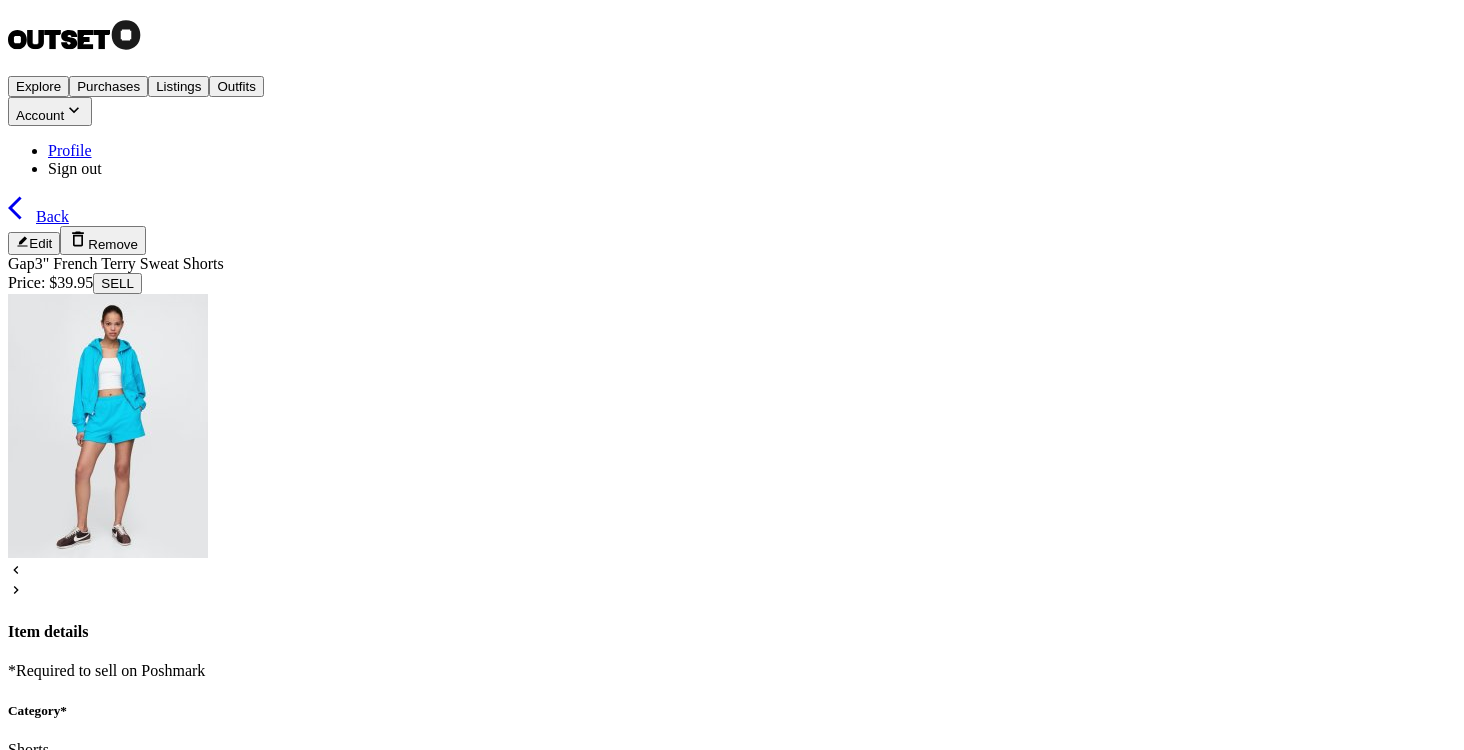 click on "SELL" at bounding box center [117, 283] 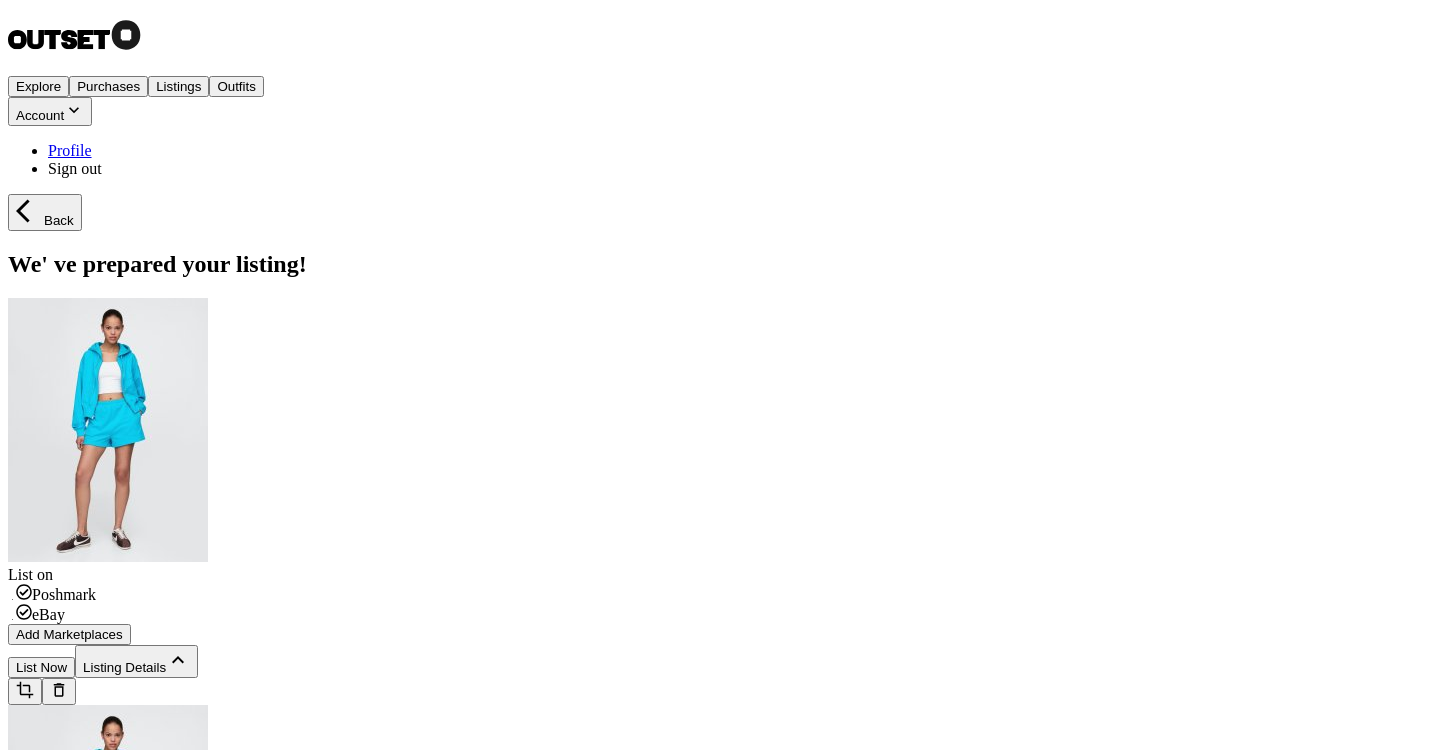 scroll, scrollTop: 21, scrollLeft: 0, axis: vertical 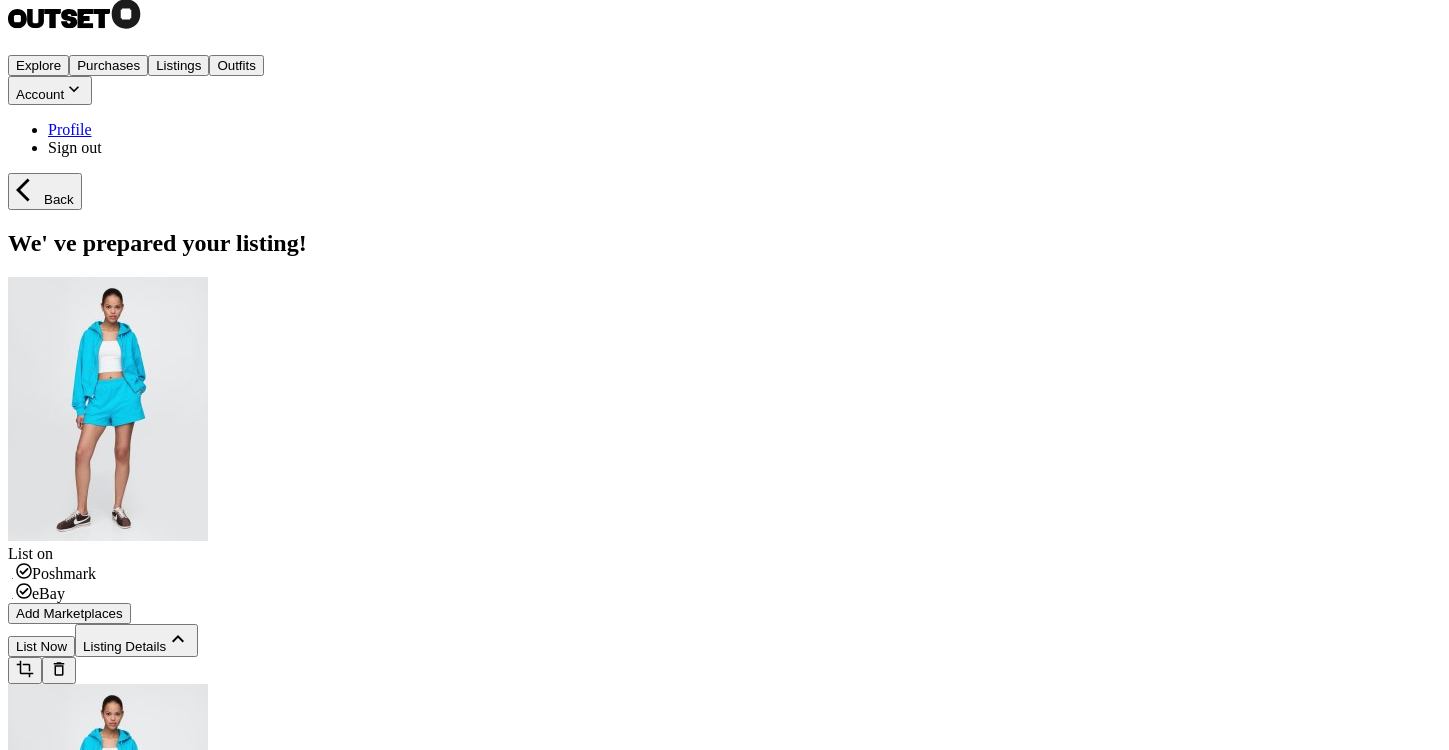 click on "Add Marketplaces" at bounding box center [69, 613] 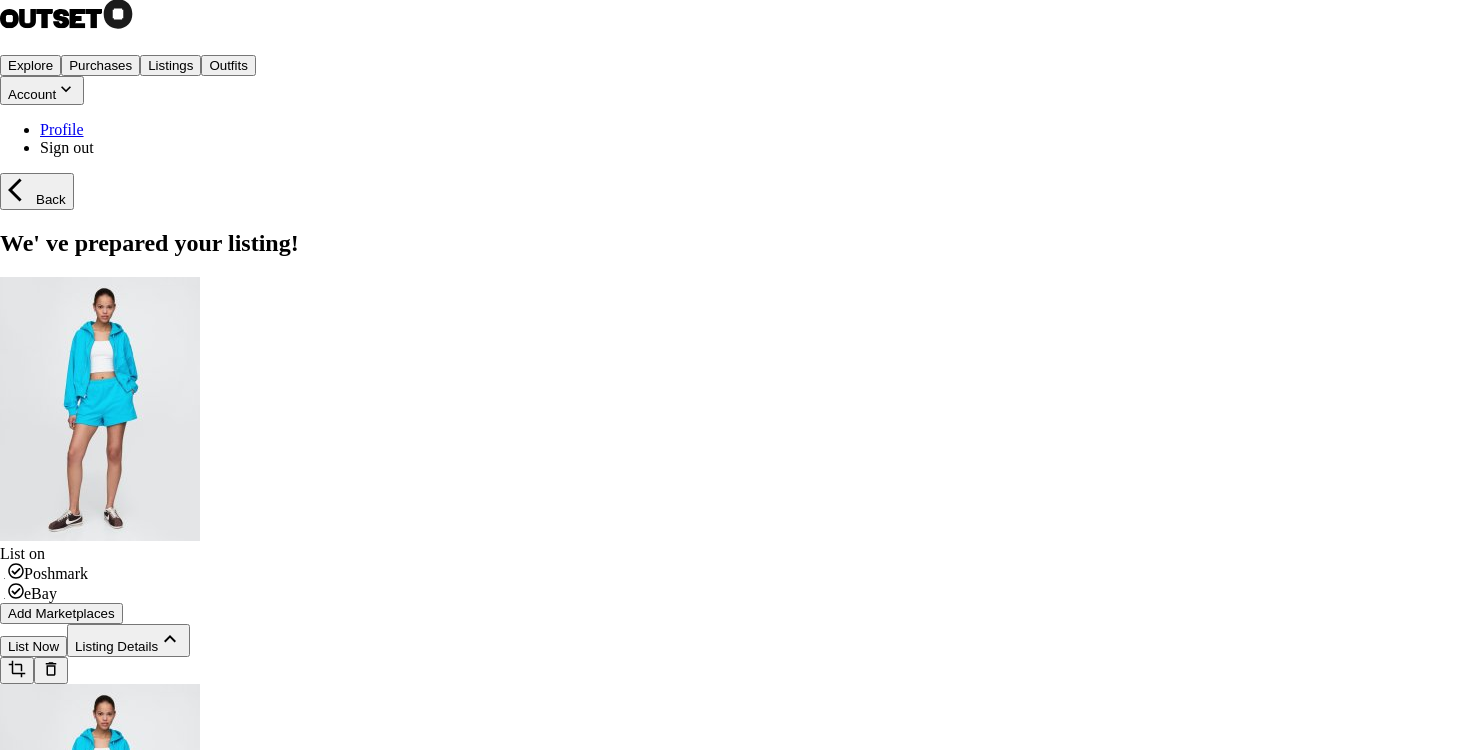 click at bounding box center [95, 2828] 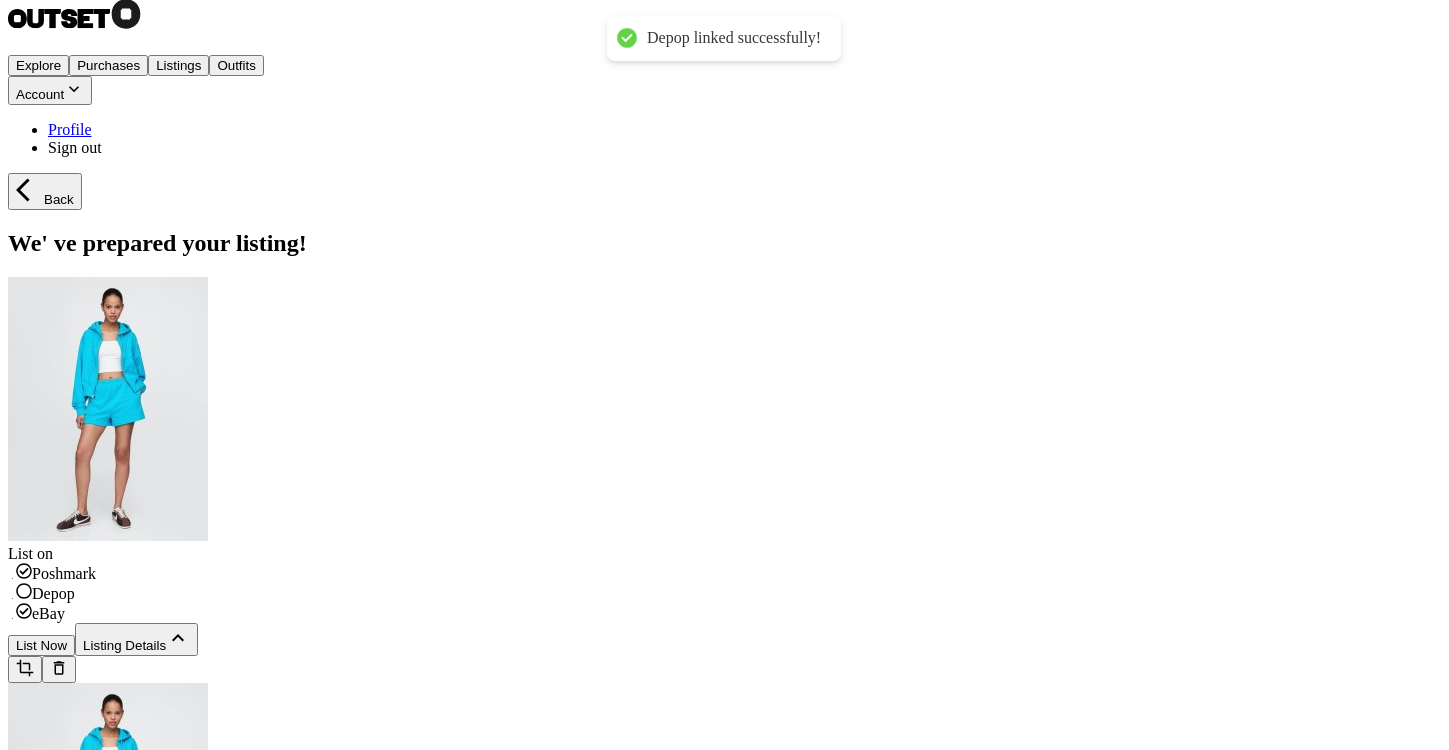 scroll, scrollTop: 165, scrollLeft: 0, axis: vertical 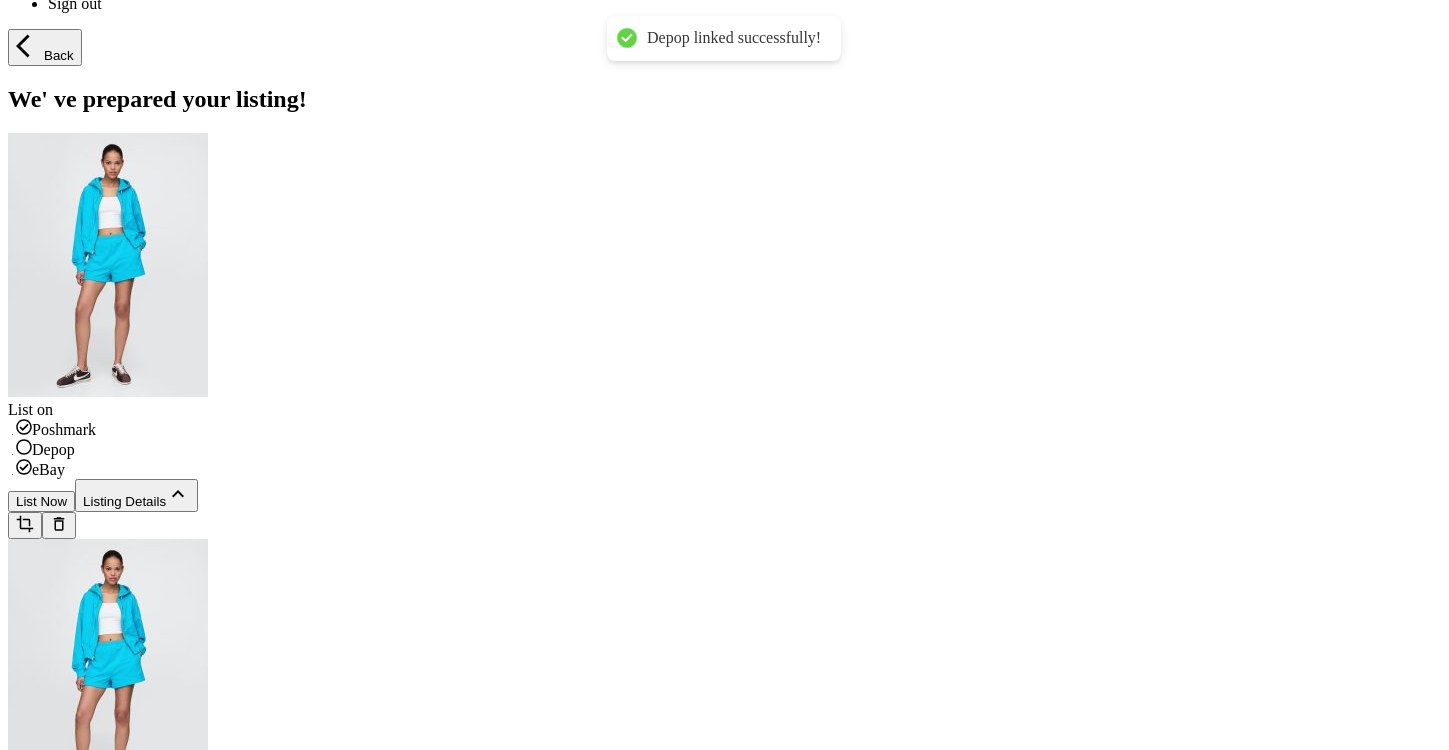 click on "List Now" at bounding box center (41, 501) 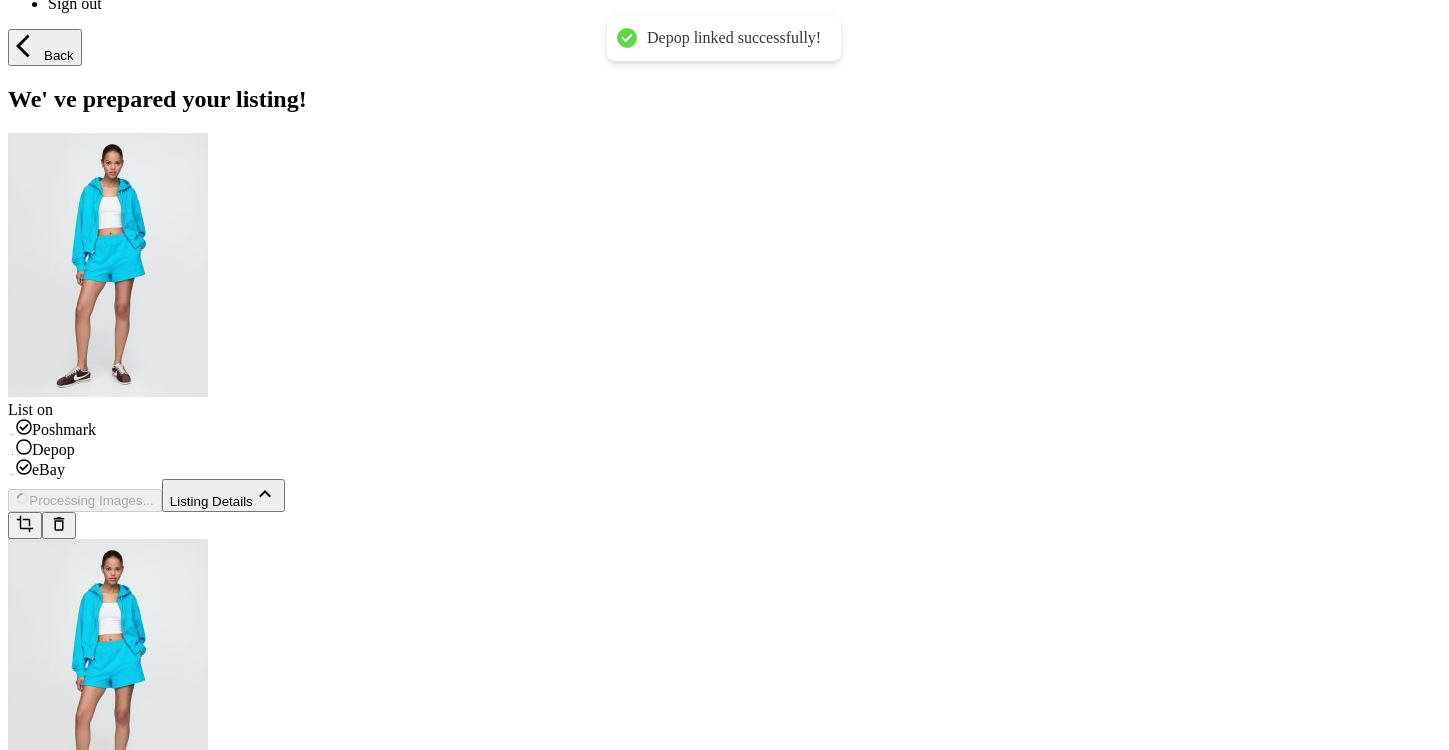 click at bounding box center (24, 447) 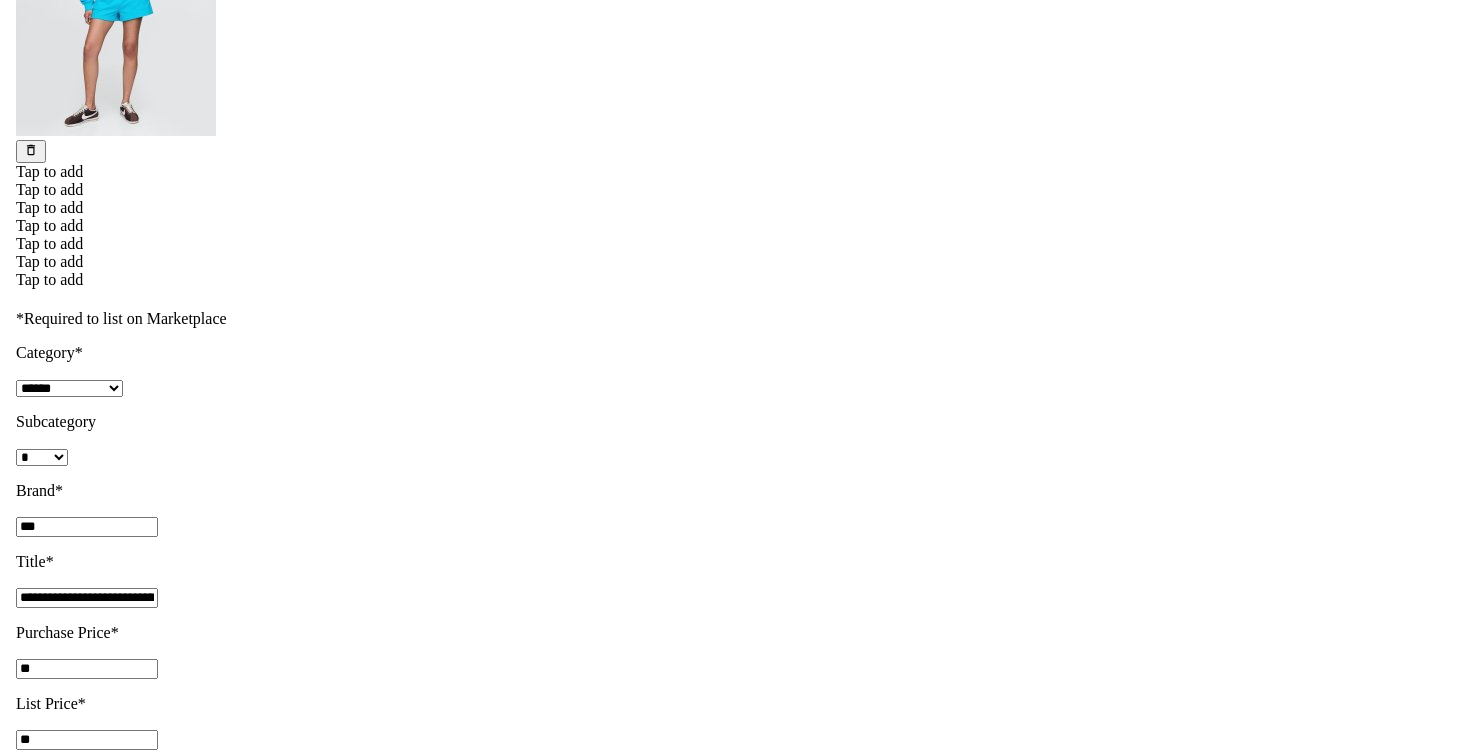 scroll, scrollTop: 0, scrollLeft: 0, axis: both 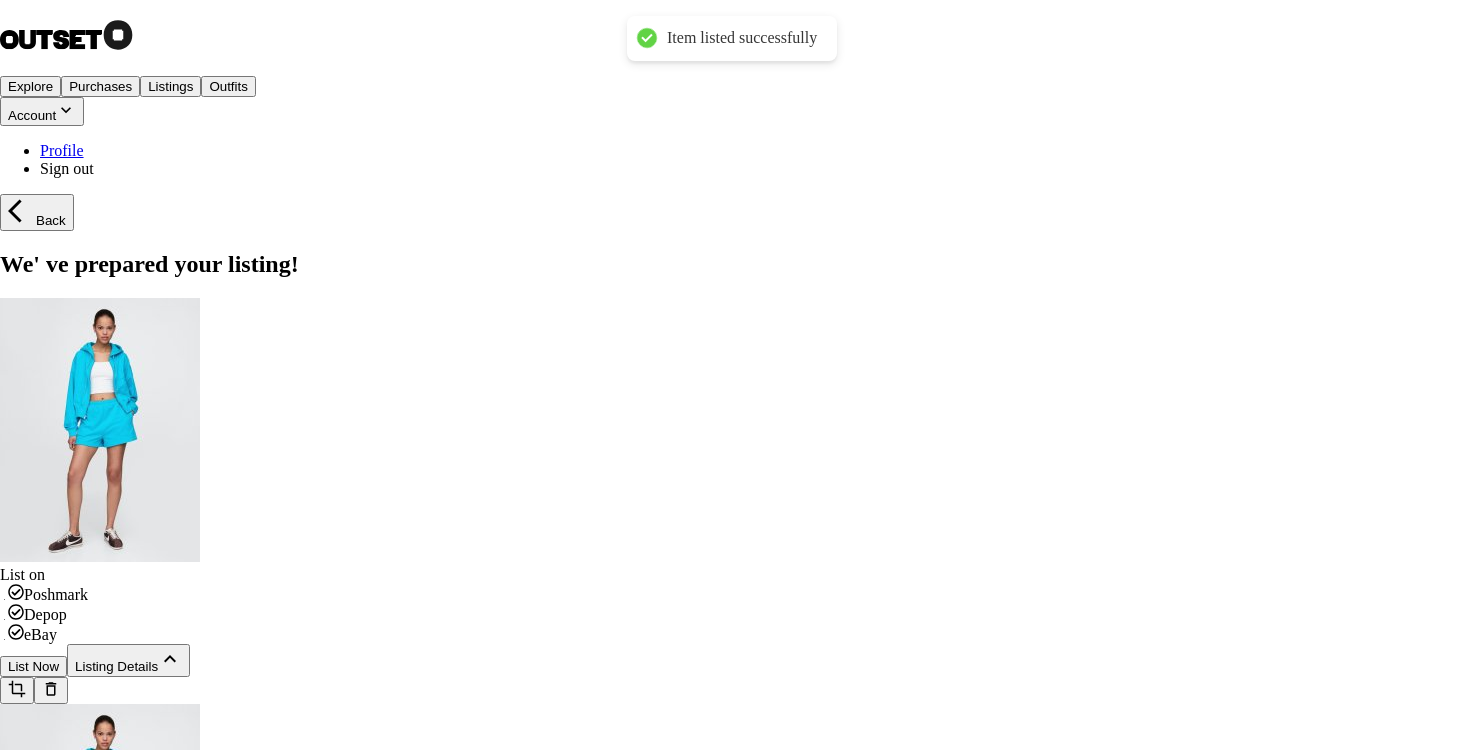 click at bounding box center [14, 2656] 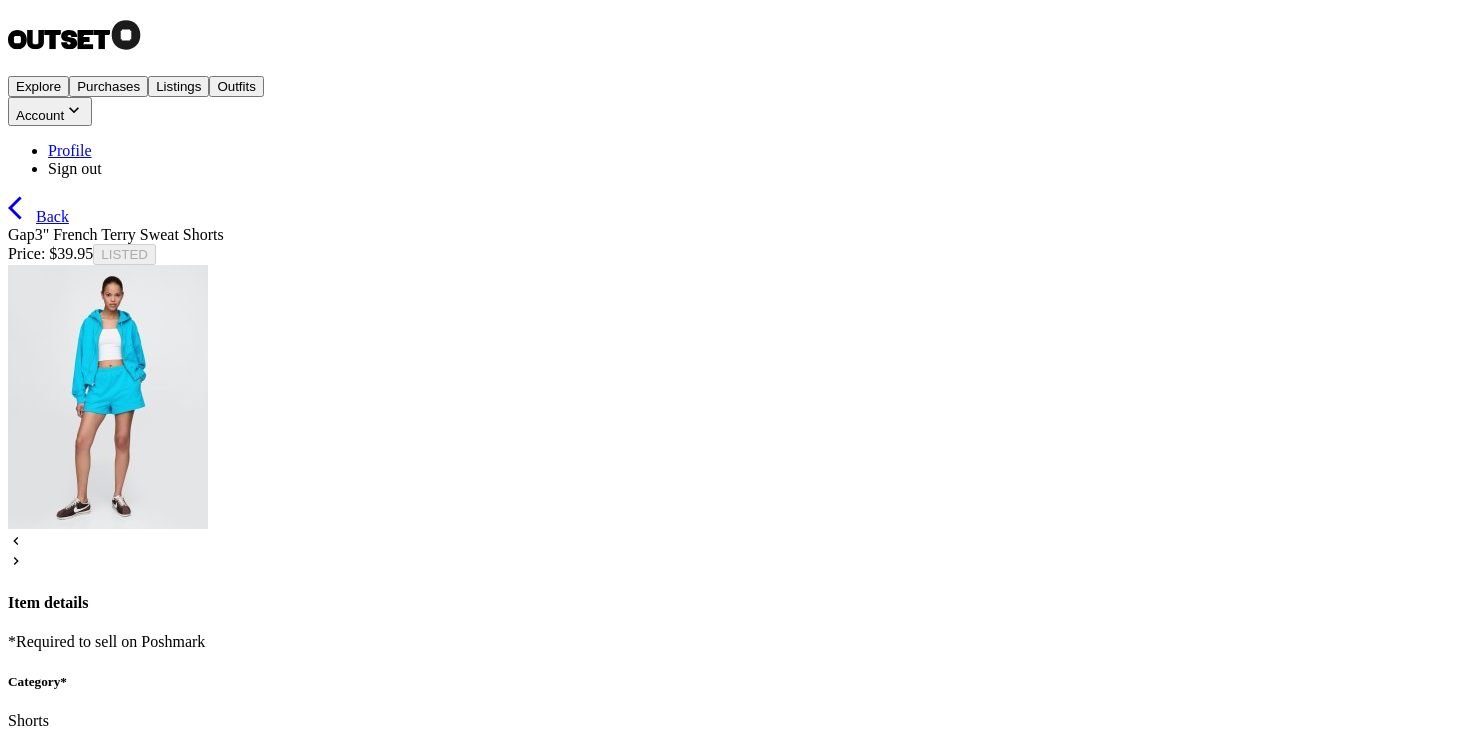 click on "Account" at bounding box center (50, 111) 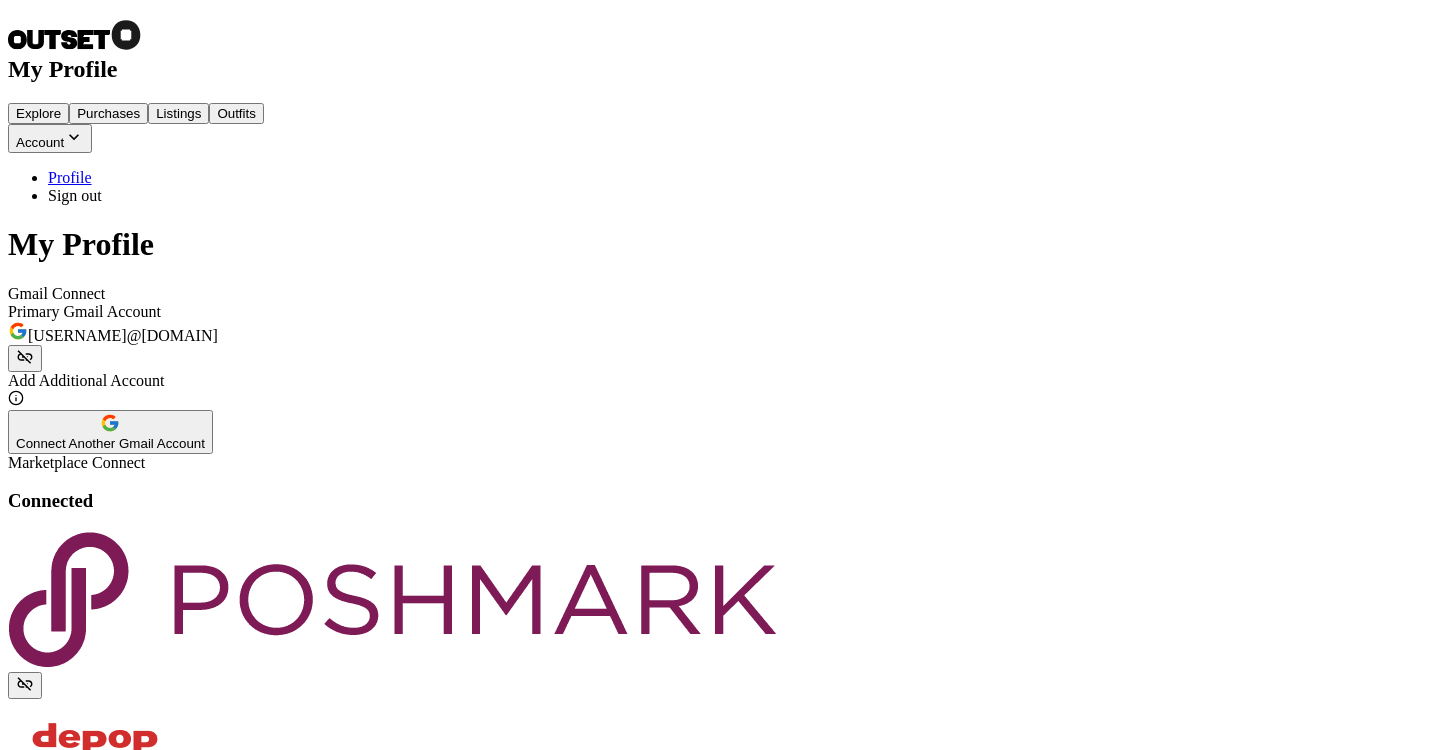 click on "Listings" at bounding box center [178, 113] 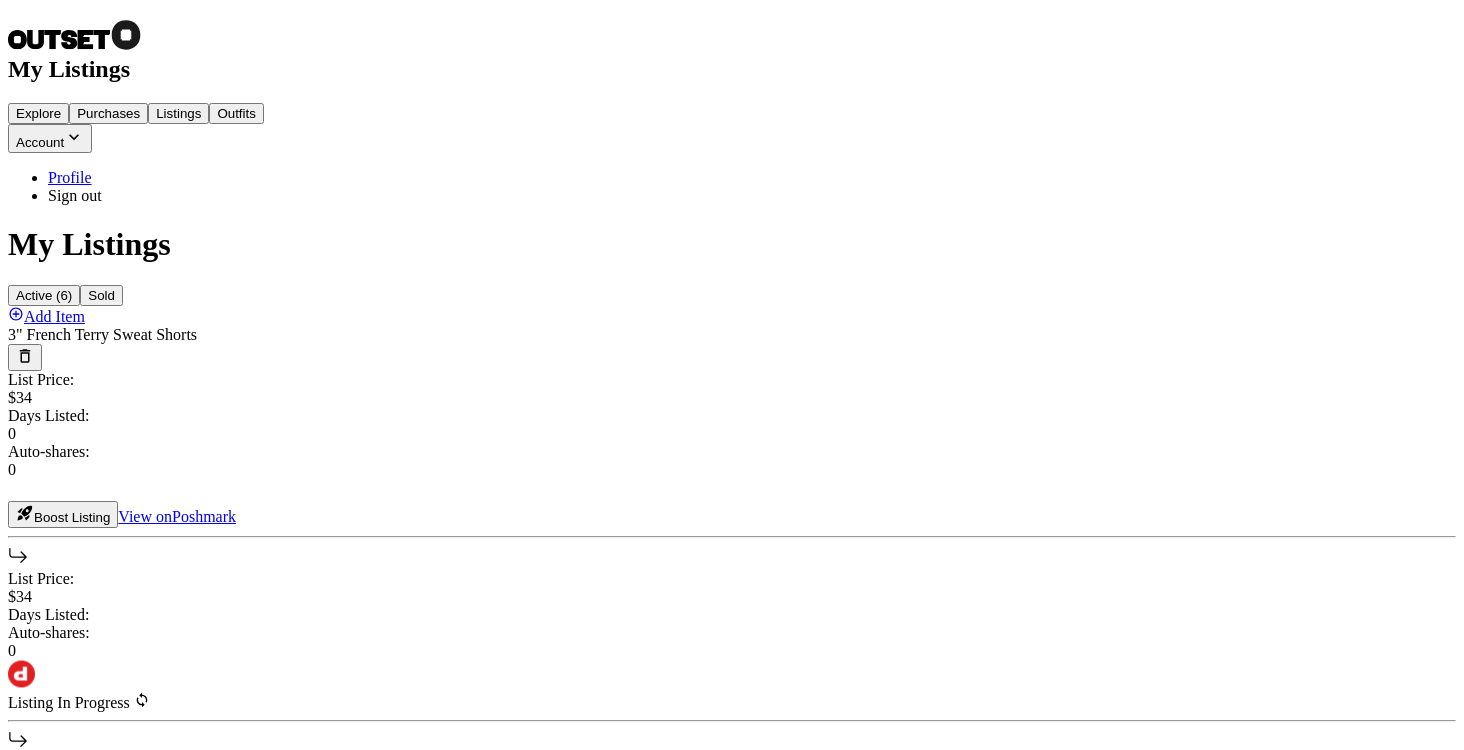 scroll, scrollTop: 0, scrollLeft: 0, axis: both 